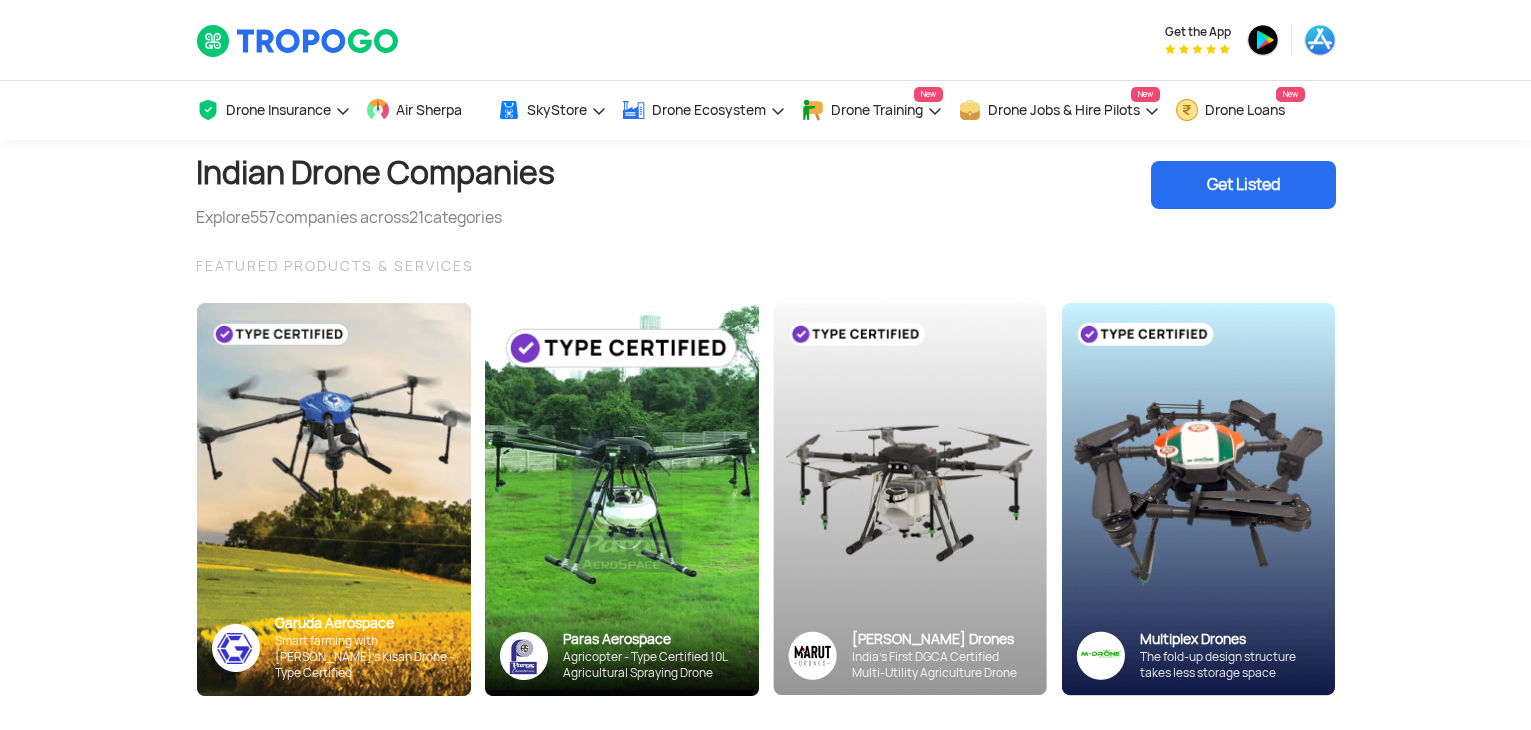 scroll, scrollTop: 382, scrollLeft: 0, axis: vertical 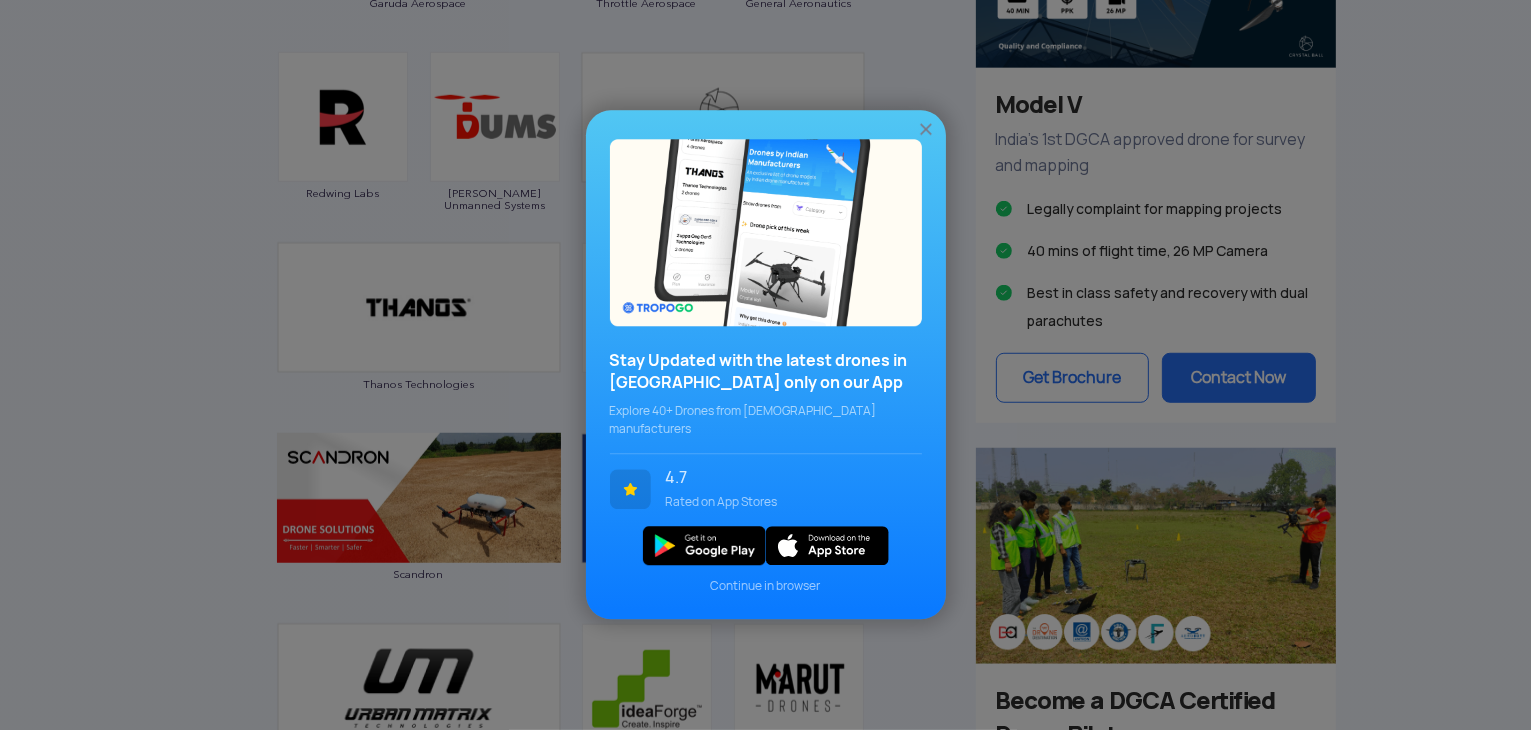 click at bounding box center [926, 130] 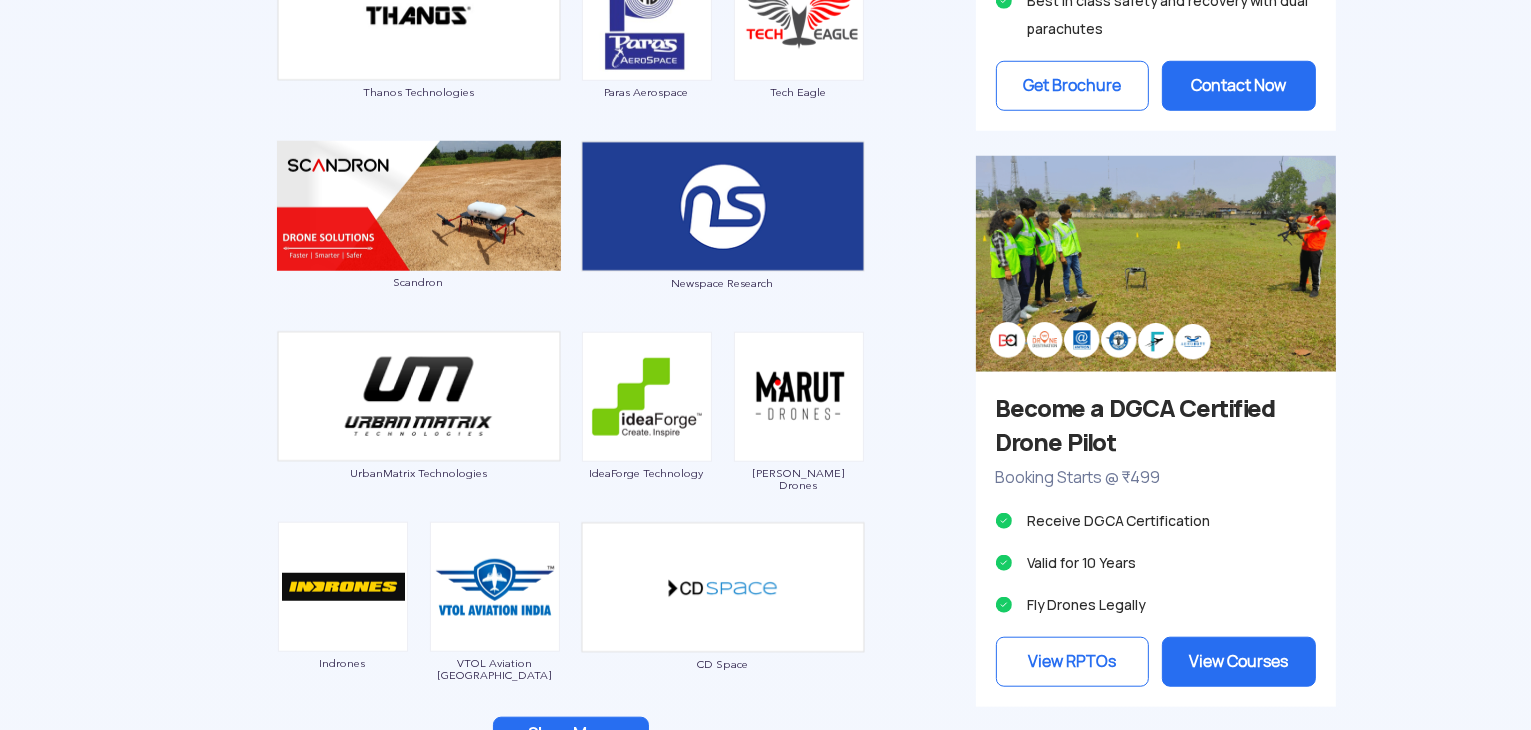 scroll, scrollTop: 1700, scrollLeft: 0, axis: vertical 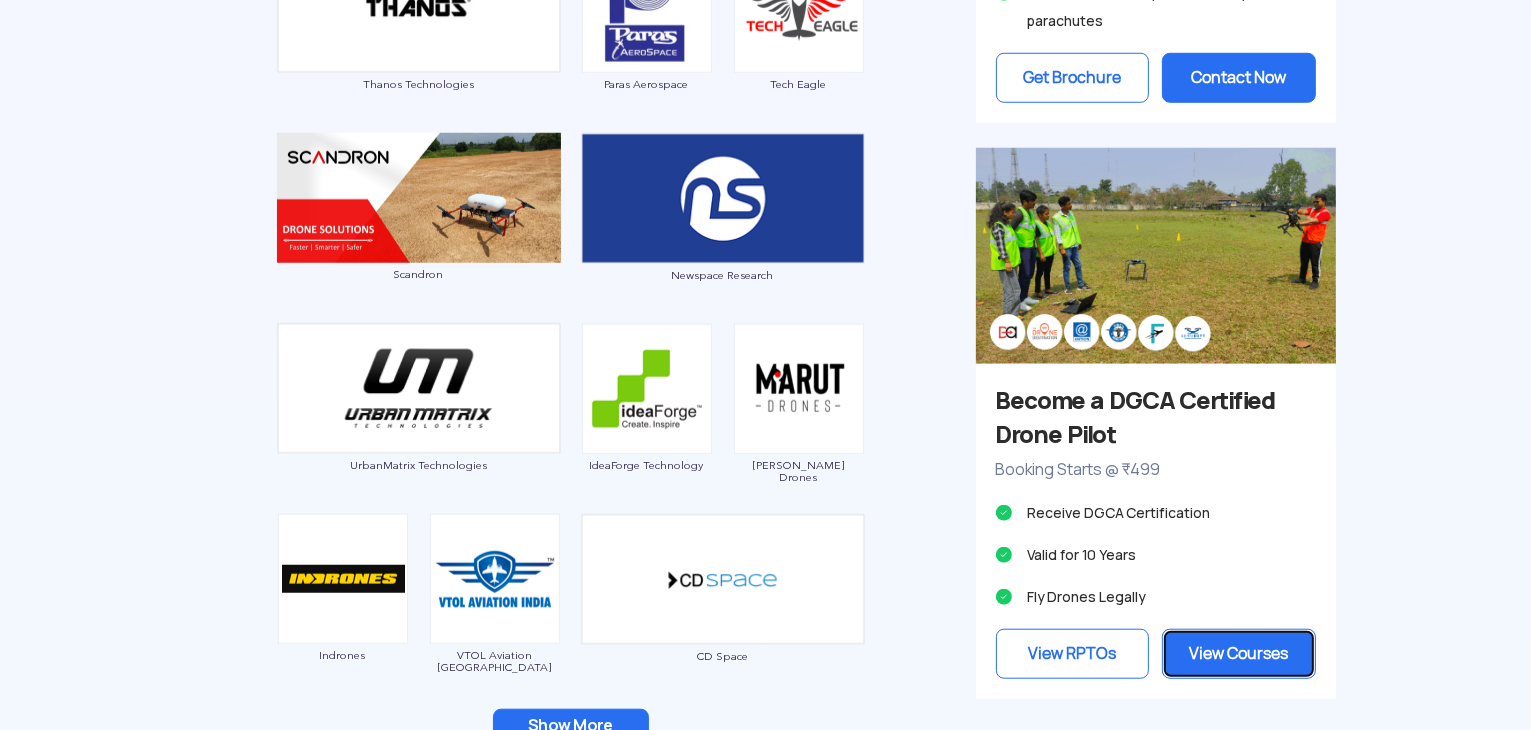 click on "View Courses" at bounding box center (1239, 654) 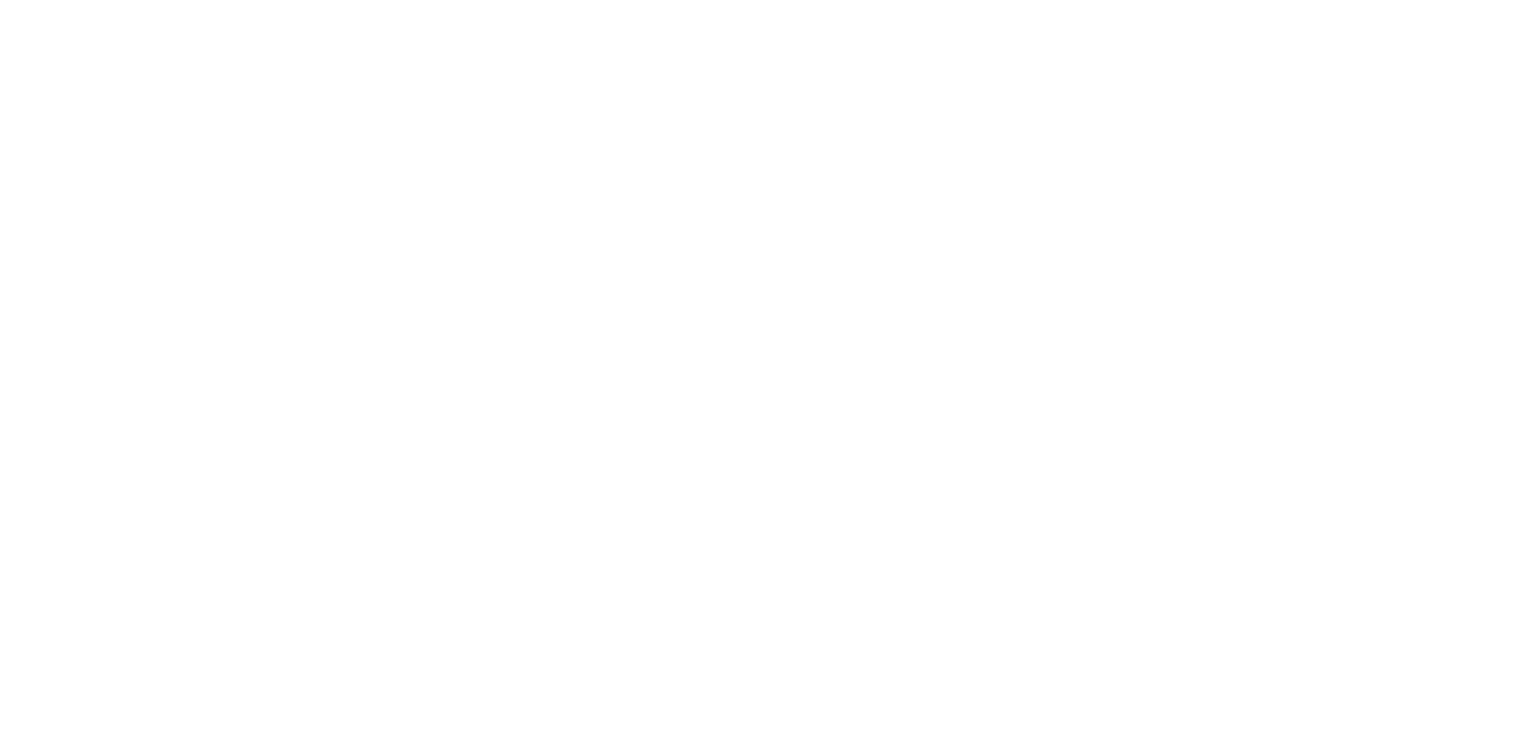 click at bounding box center [0, 0] 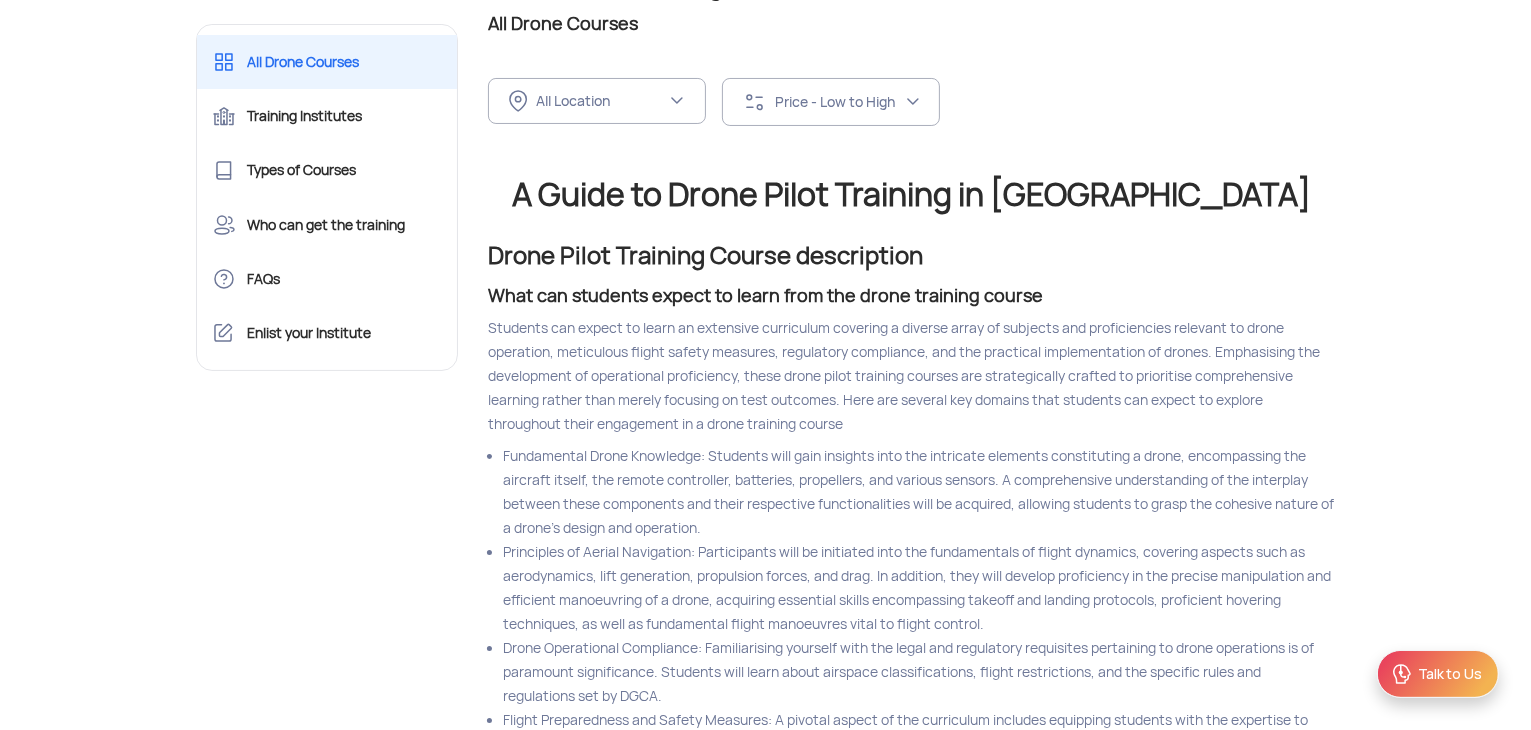 scroll, scrollTop: 271, scrollLeft: 0, axis: vertical 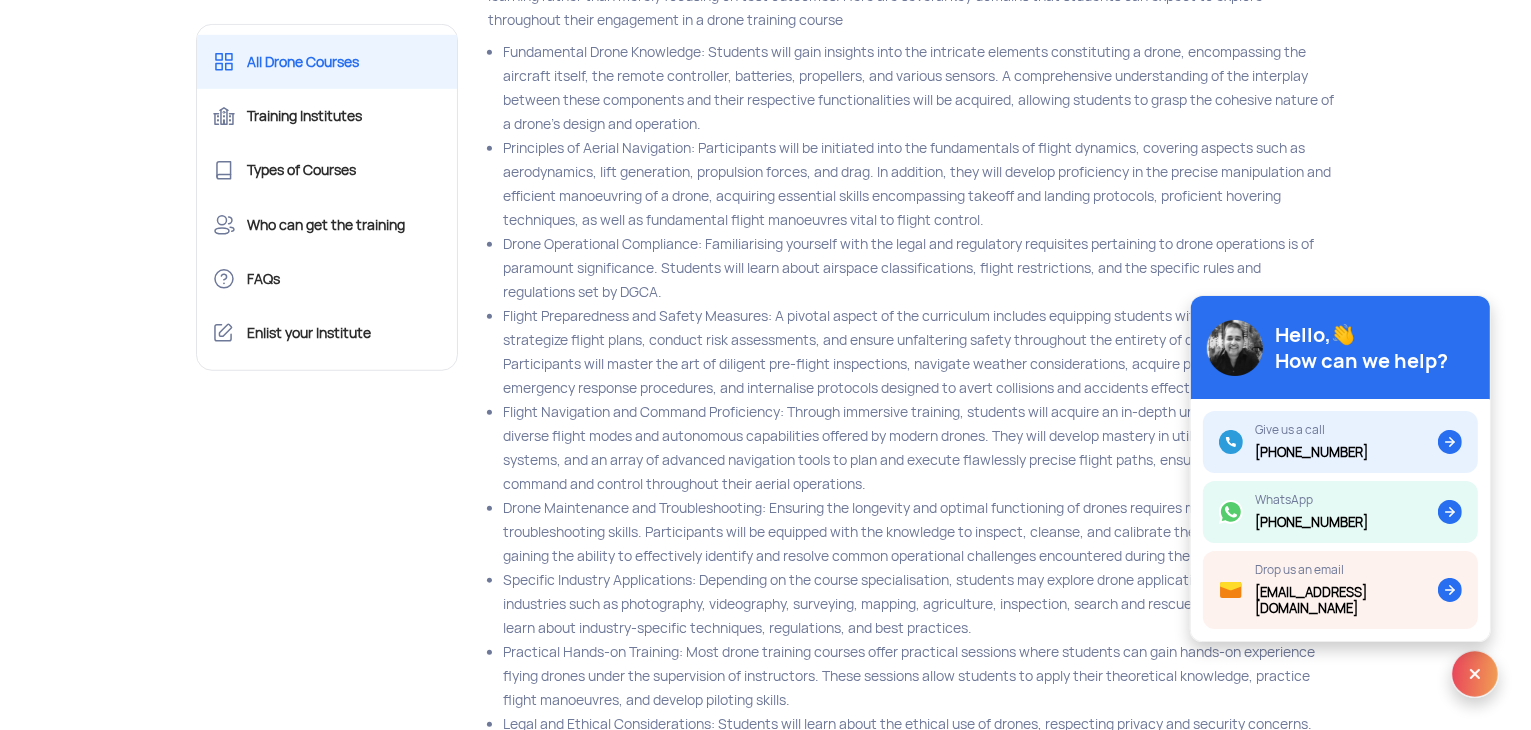 click on "All Drone Courses Training Institutes Types of Courses Who can get the training FAQs Enlist your Institute  Drone Training   Explore, Compare & Book Online Courses. Find the top rated institutes at your location.   All Drone Courses  Drone Pilot Training Courses All Drone Courses ← Move left → Move right ↑ Move up ↓ Move down + Zoom in - Zoom out Home Jump left by 75% End Jump right by 75% Page Up Jump up by 75% Page Down Jump down by 75% To navigate, press the arrow keys. Keyboard shortcuts Map Data Map data ©2025 Google, Mapa GISrael, TMap Mobility Map data ©2025 Google, Mapa GISrael, TMap Mobility 200 km  Click to toggle between metric and imperial units Terms Report a map error This page can't load Google Maps correctly. Do you own this website? OK  FILTER BY   SORT BY  All Location FILTER BY LOCATION All Location Andaman and Nicobar Islands
(Port Blair)
Andhra Pradesh Arunachal Pradesh Assam Bihar Chandigarh Chhattisgarh Dadra and Nagar Haveli and Daman and Diu Delhi Goa Gujarat Haryana Wind" 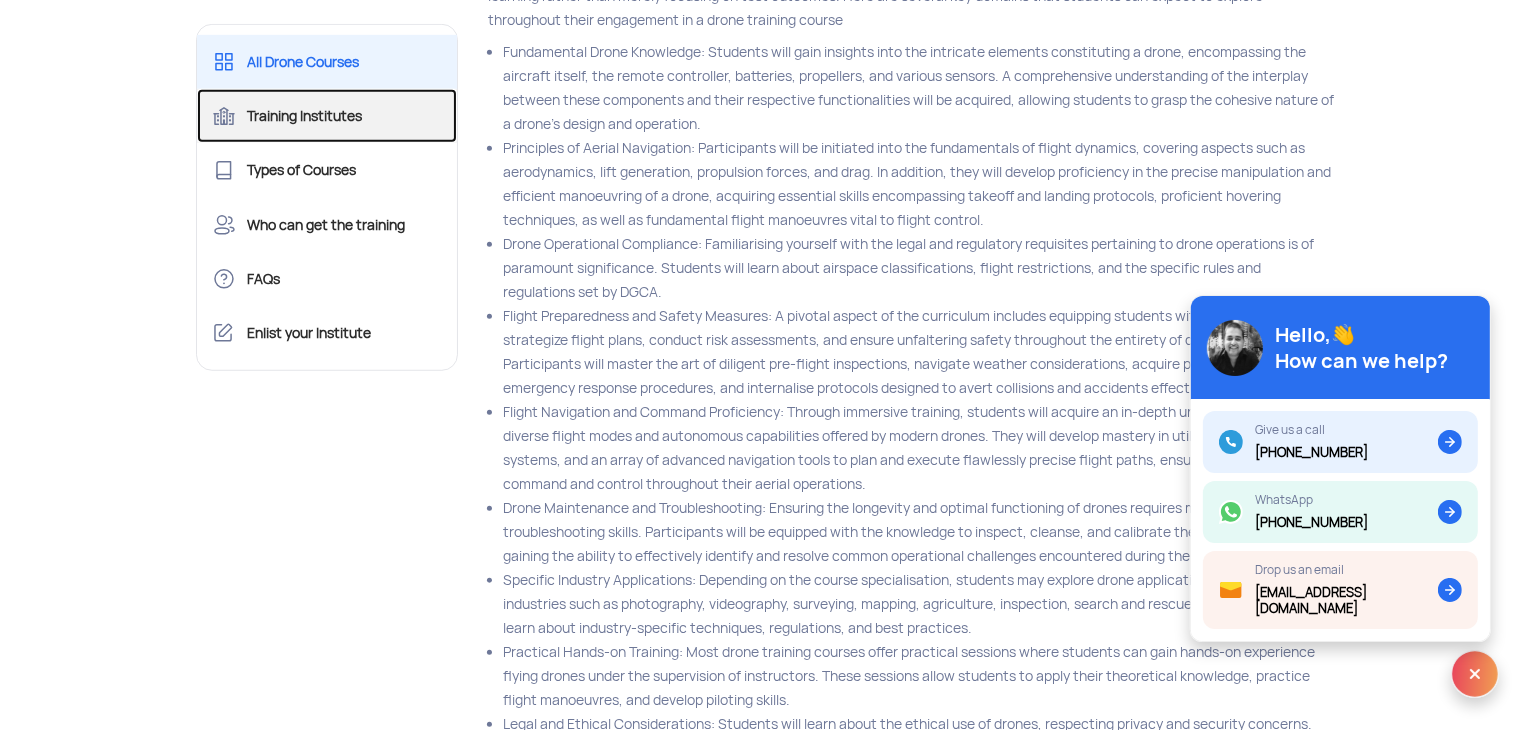 click on "Training Institutes" 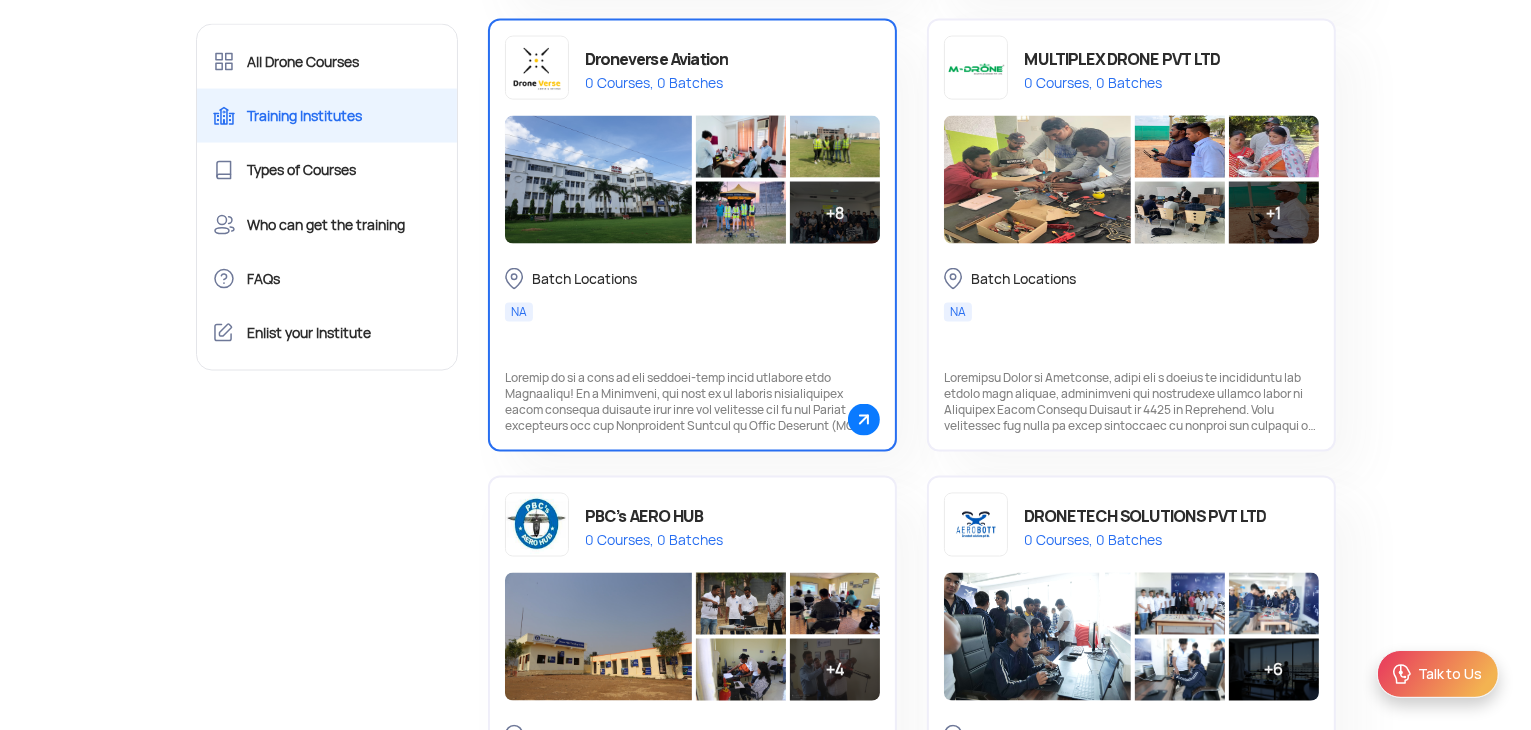 scroll, scrollTop: 3200, scrollLeft: 0, axis: vertical 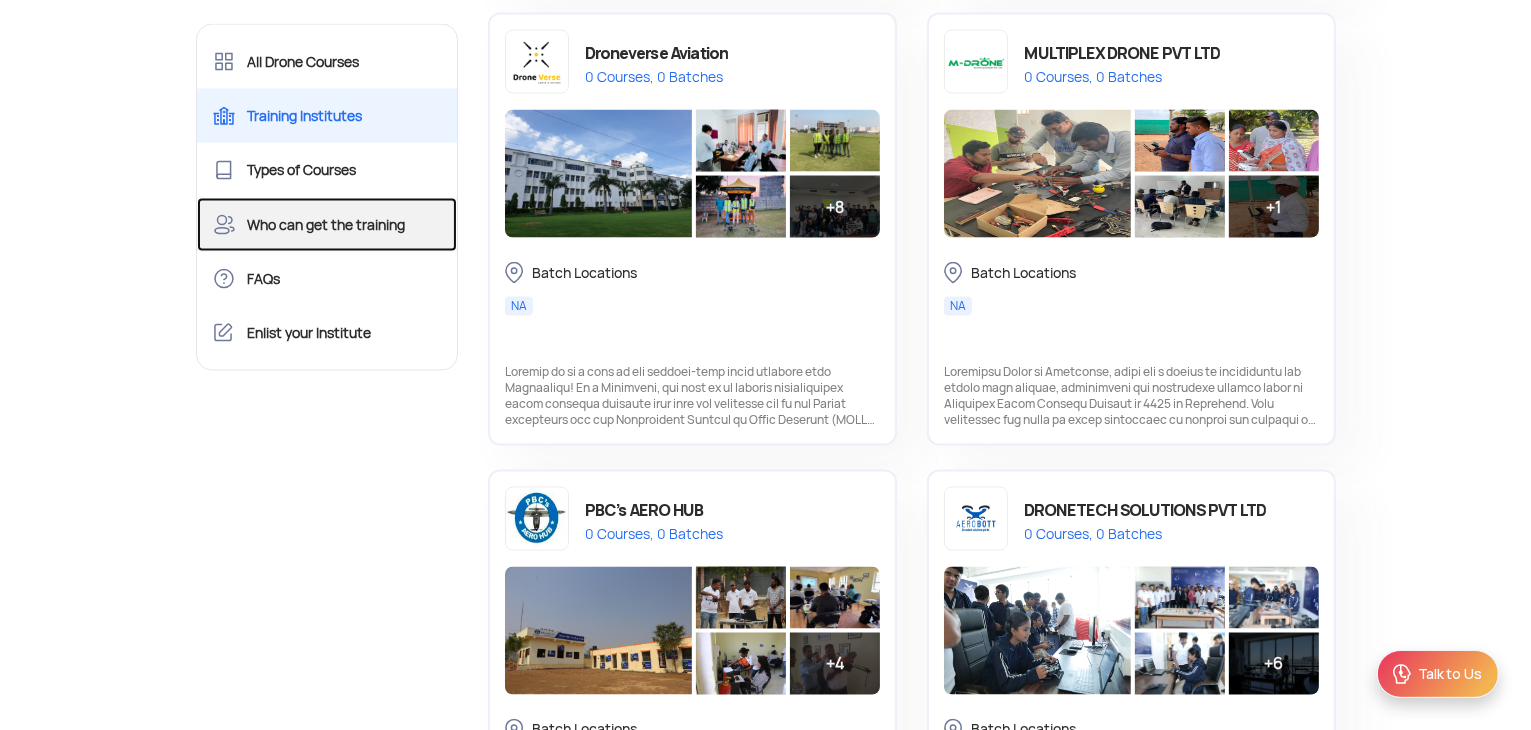 click on "Who can get the training" 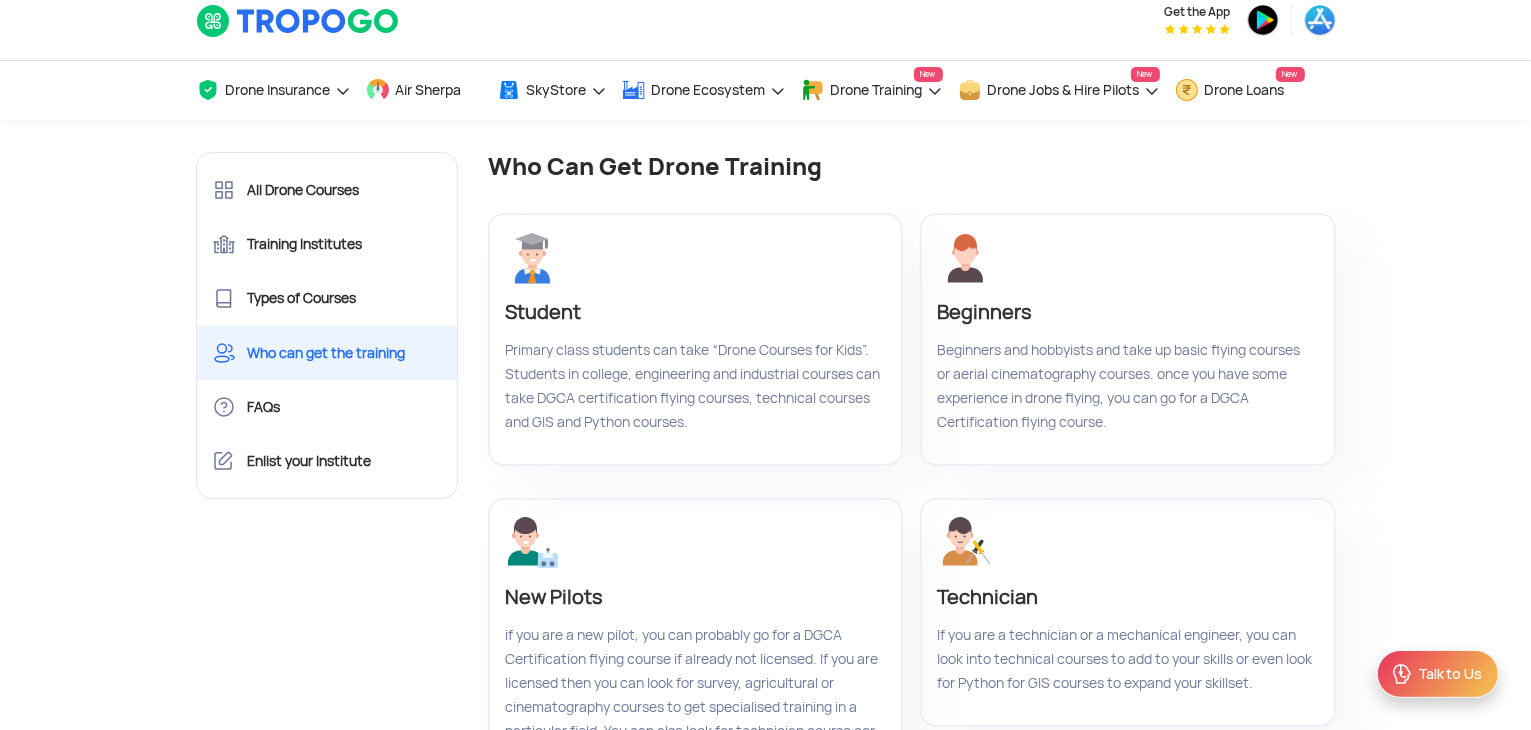 scroll, scrollTop: 0, scrollLeft: 0, axis: both 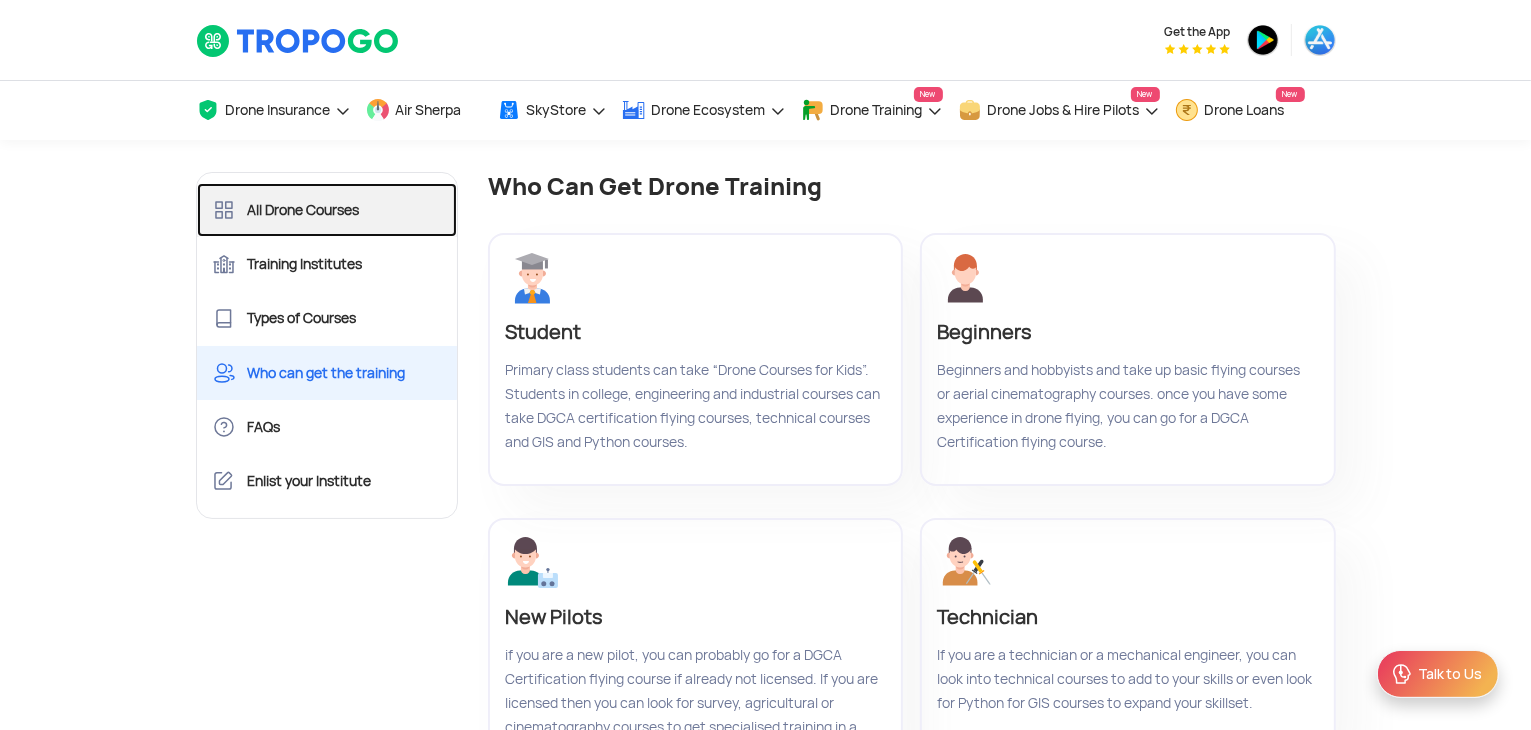click on "All Drone Courses" 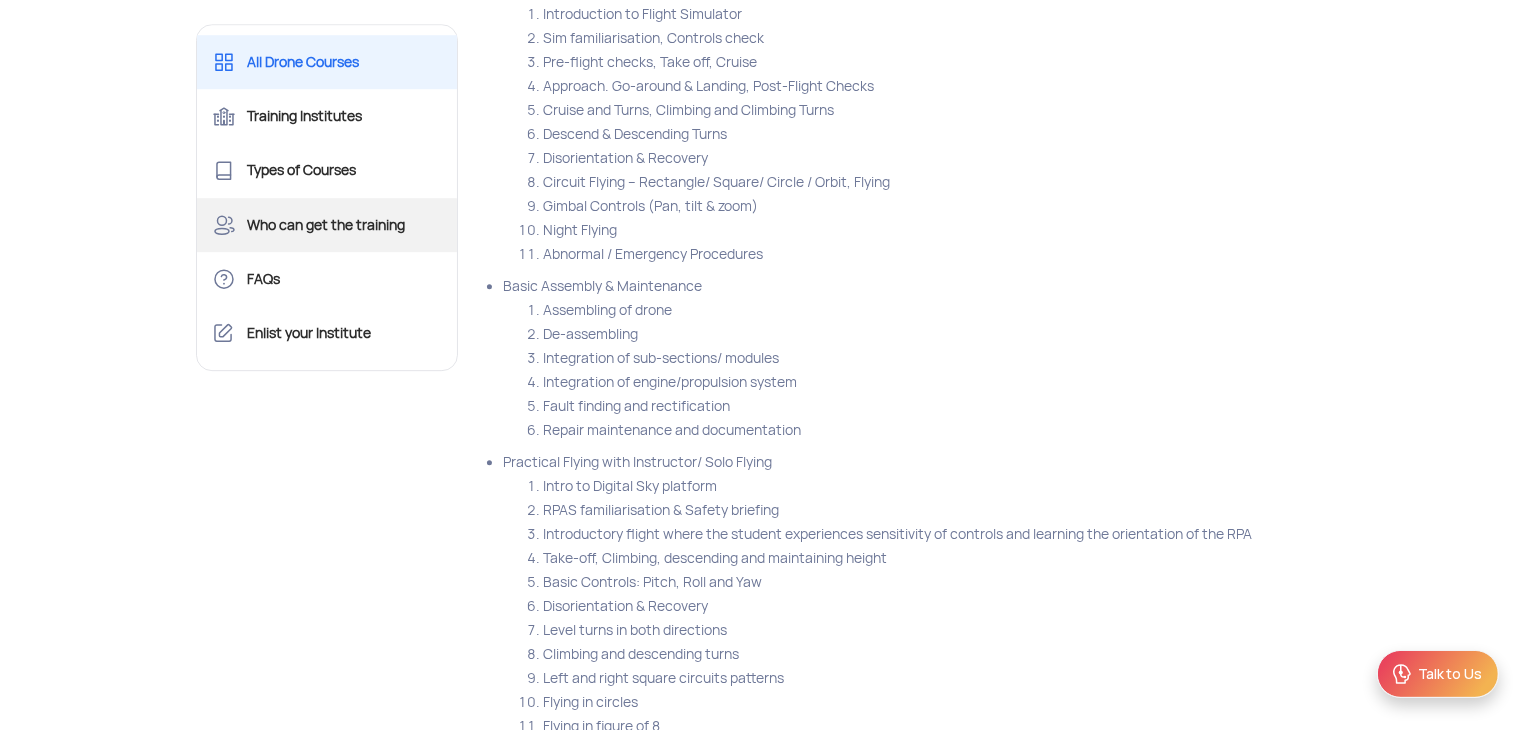 scroll, scrollTop: 6100, scrollLeft: 0, axis: vertical 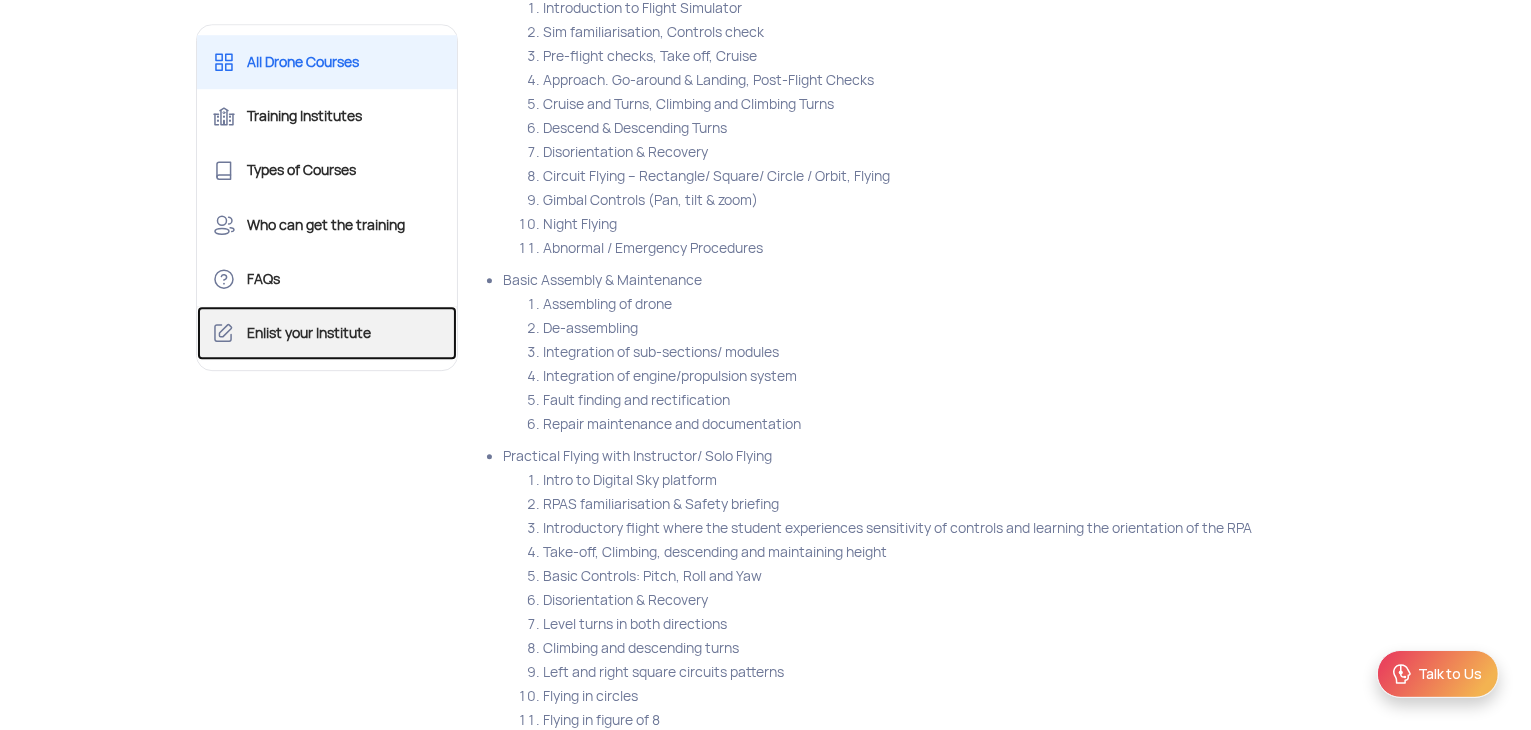 click on "Enlist your Institute" 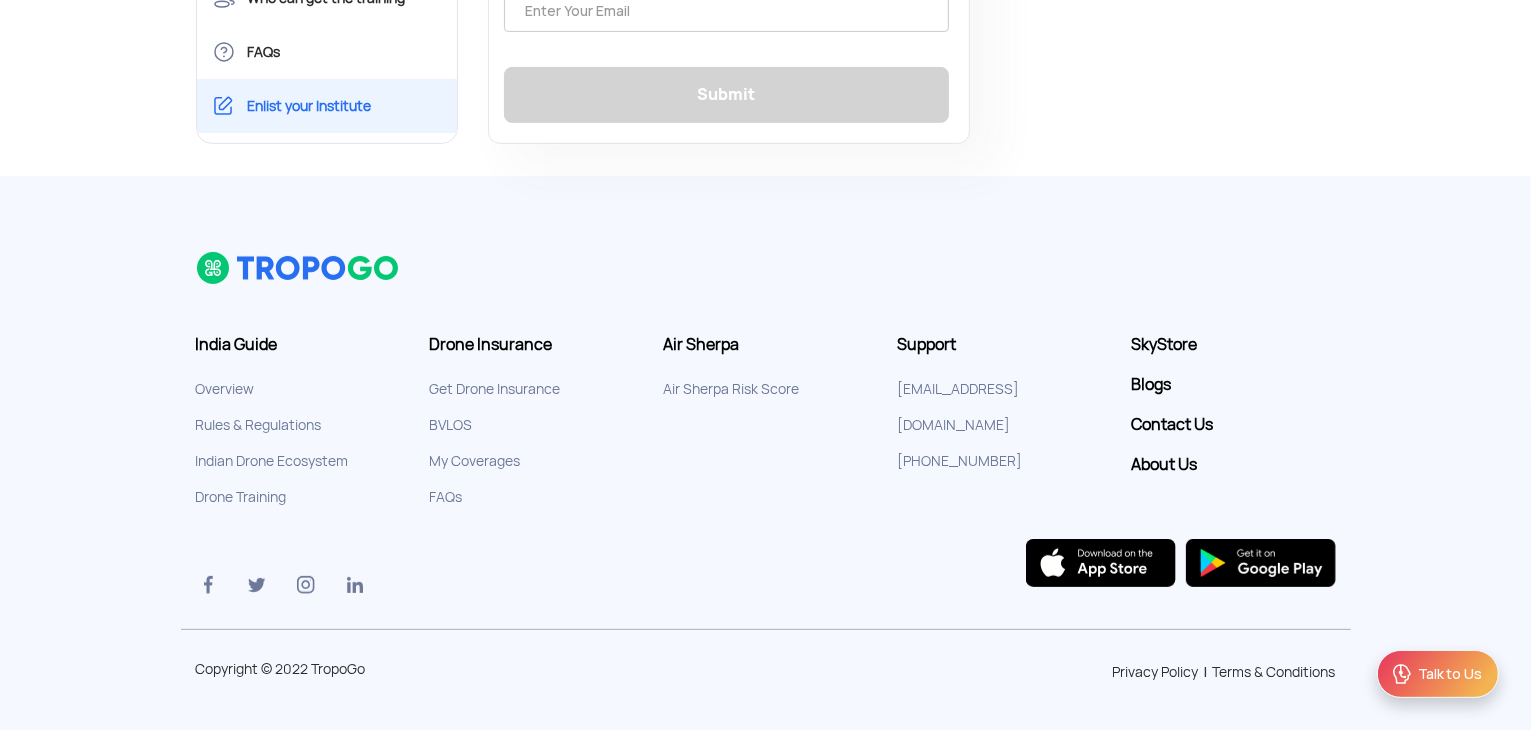 scroll, scrollTop: 616, scrollLeft: 0, axis: vertical 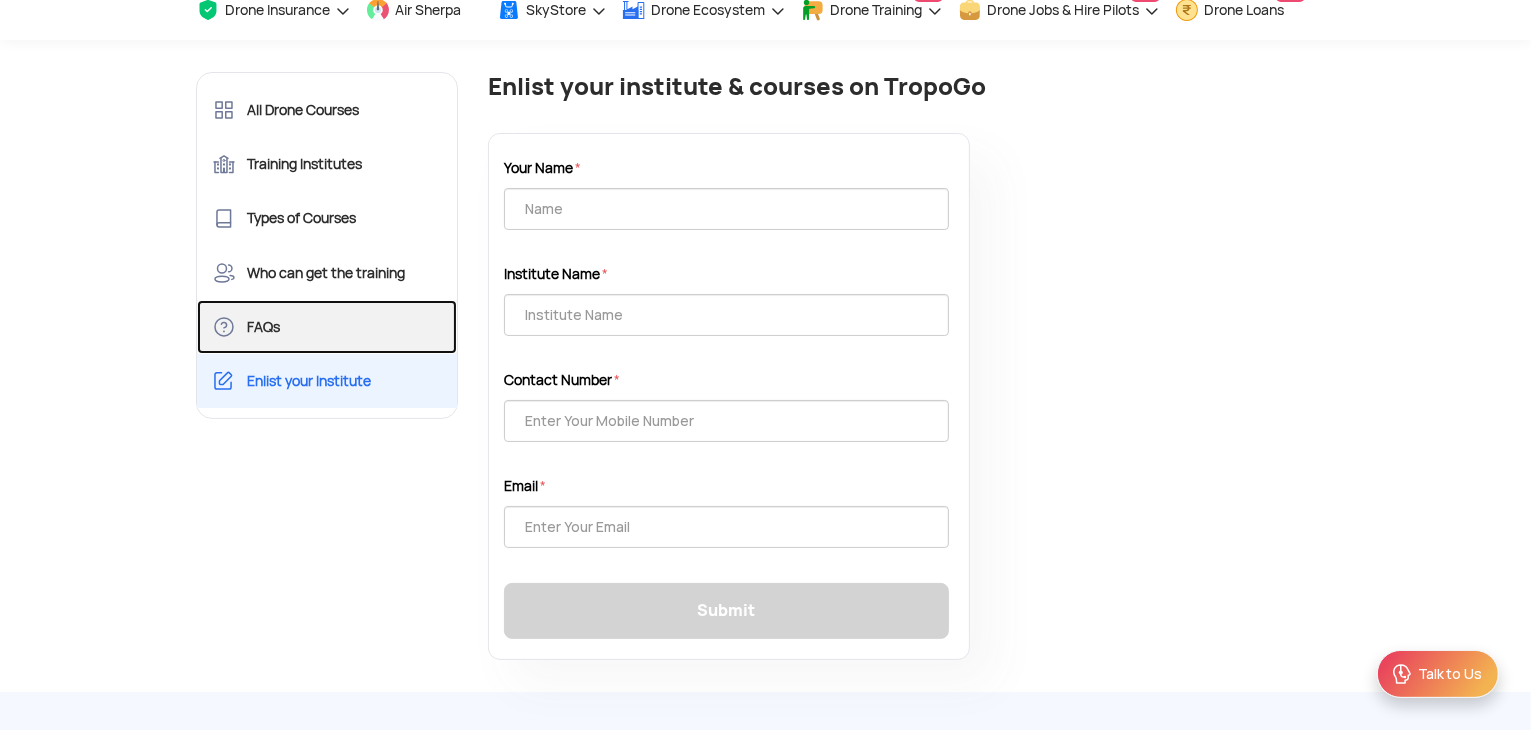 click on "FAQs" 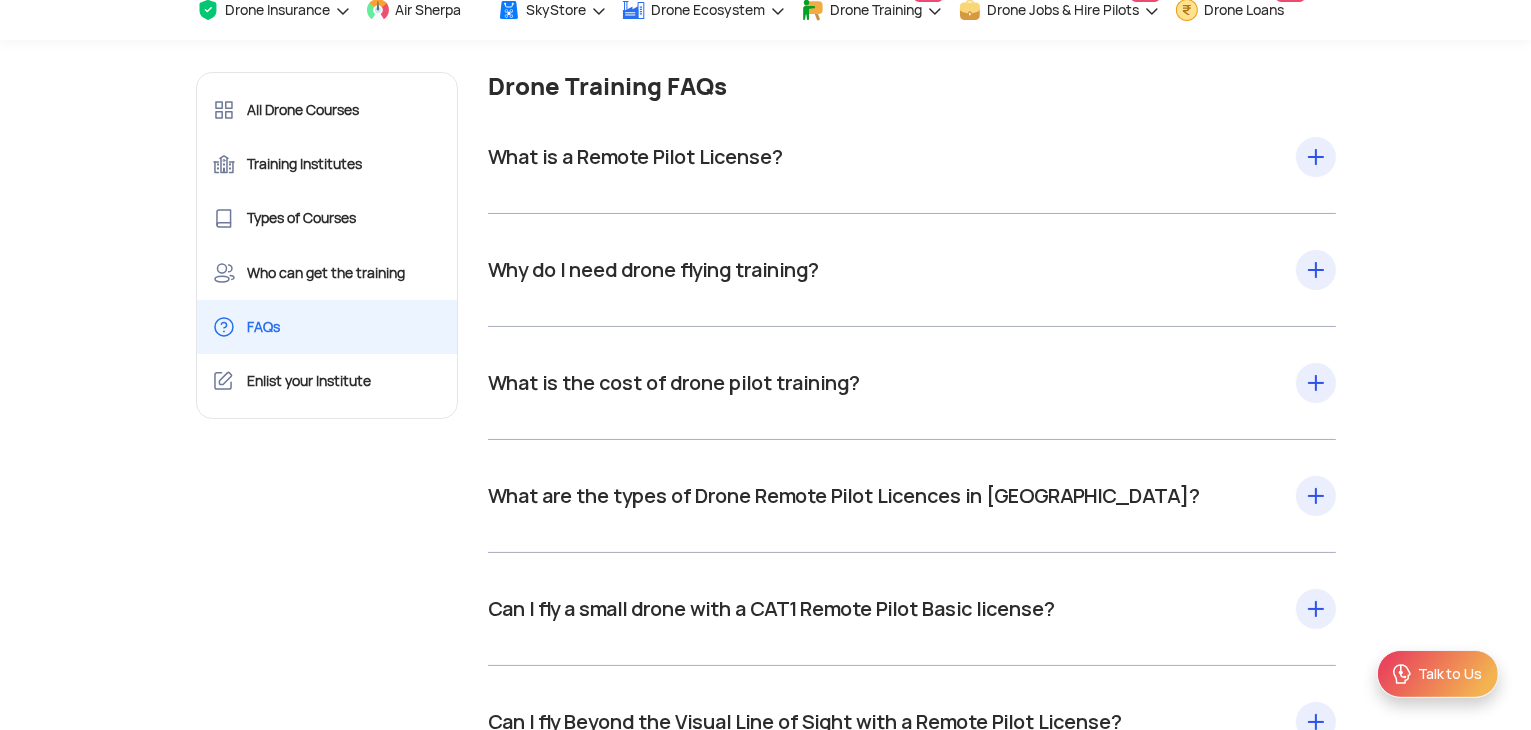 click on "What is a Remote Pilot License?  A remote Pilot License is equivalent to a driver's license for a car. A license is required to fly a drone for commercial purposes in India. Flying commercially without a Remote Pilot License would be termed illegal." 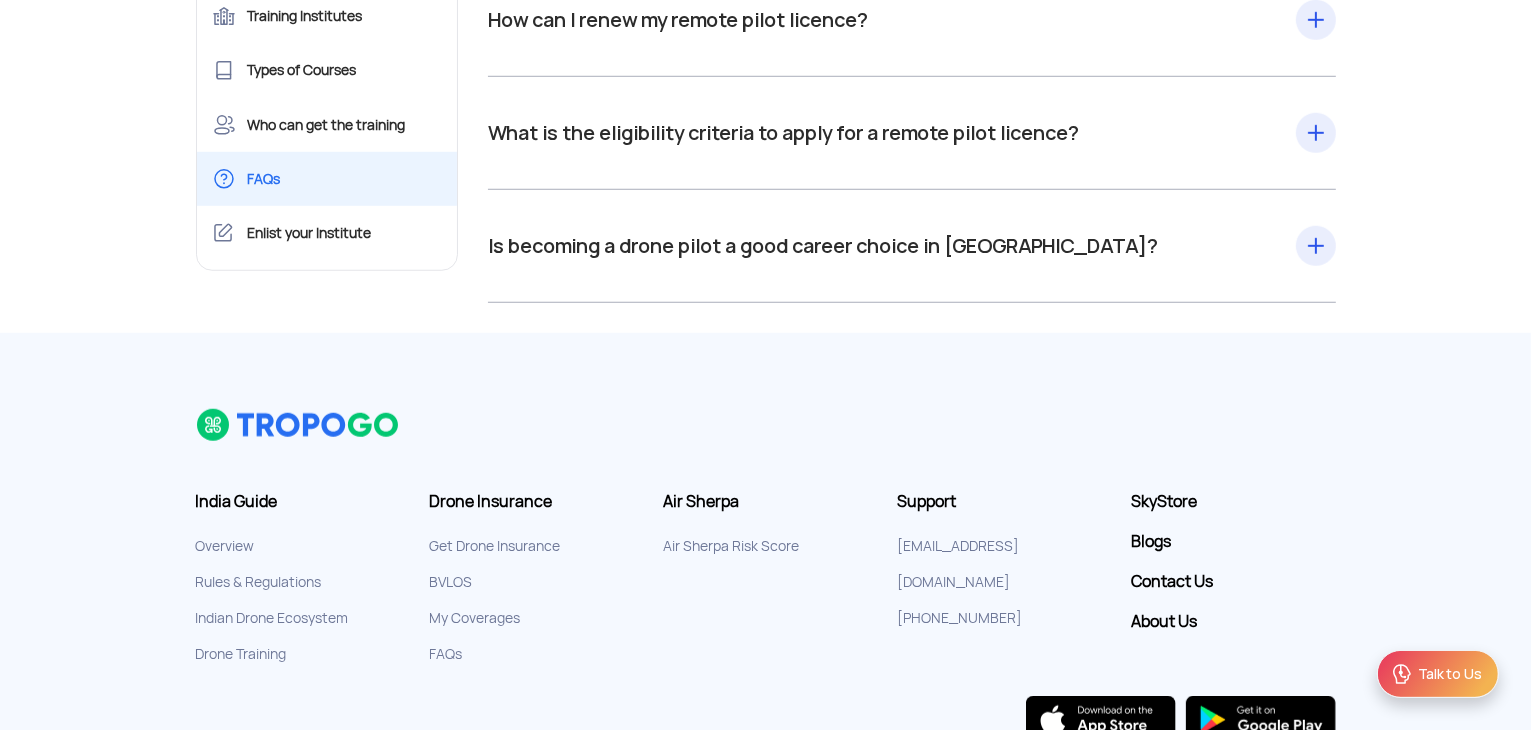 scroll, scrollTop: 1600, scrollLeft: 0, axis: vertical 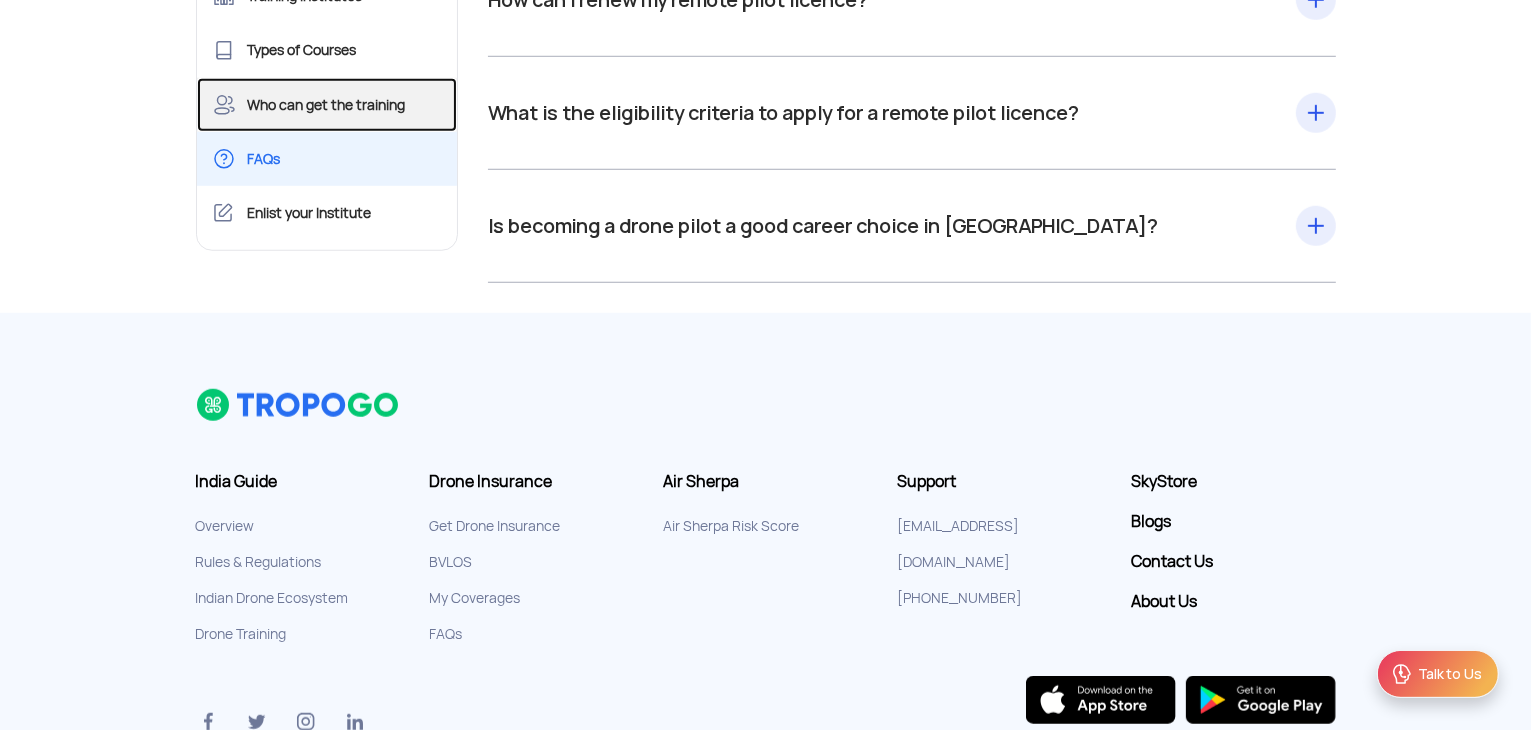 click on "Who can get the training" 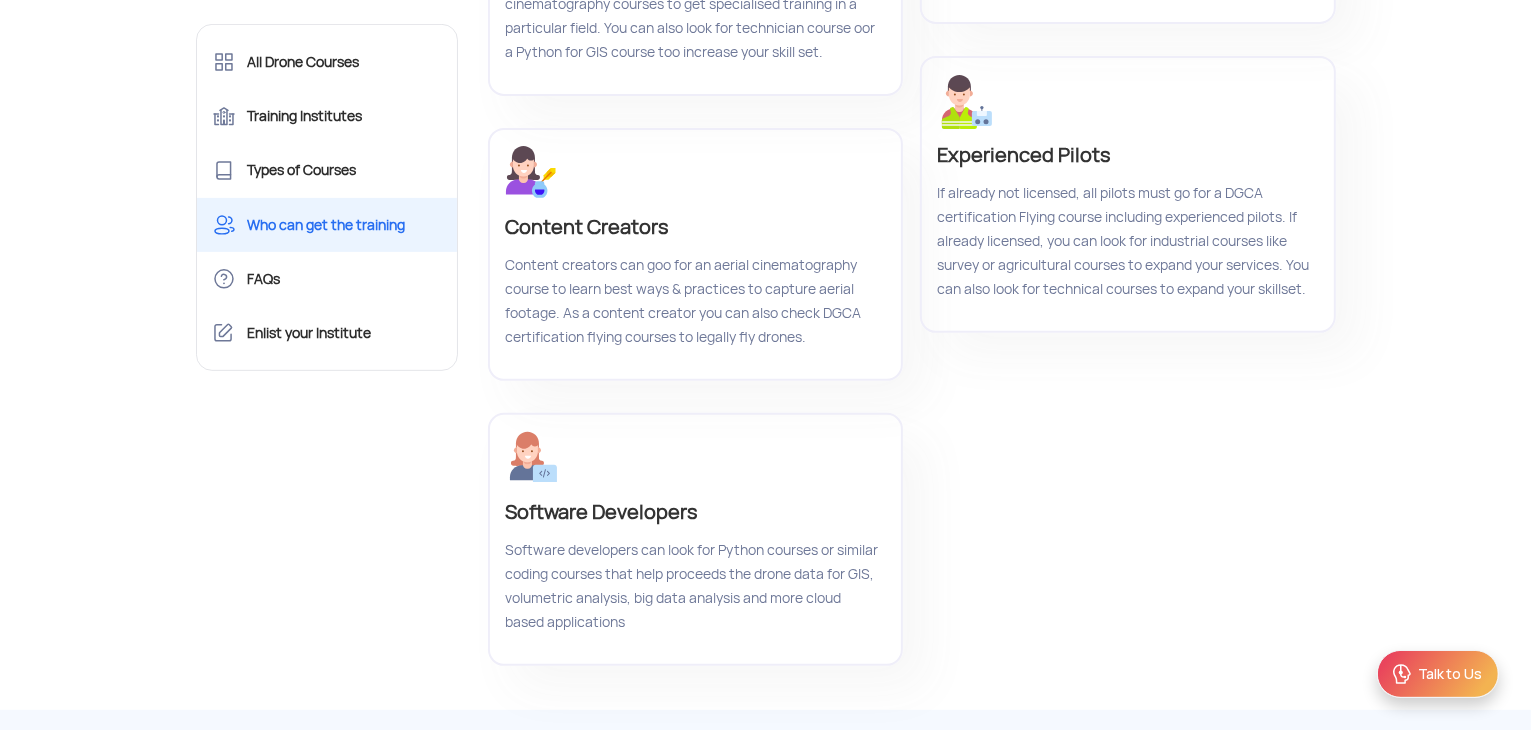scroll, scrollTop: 423, scrollLeft: 0, axis: vertical 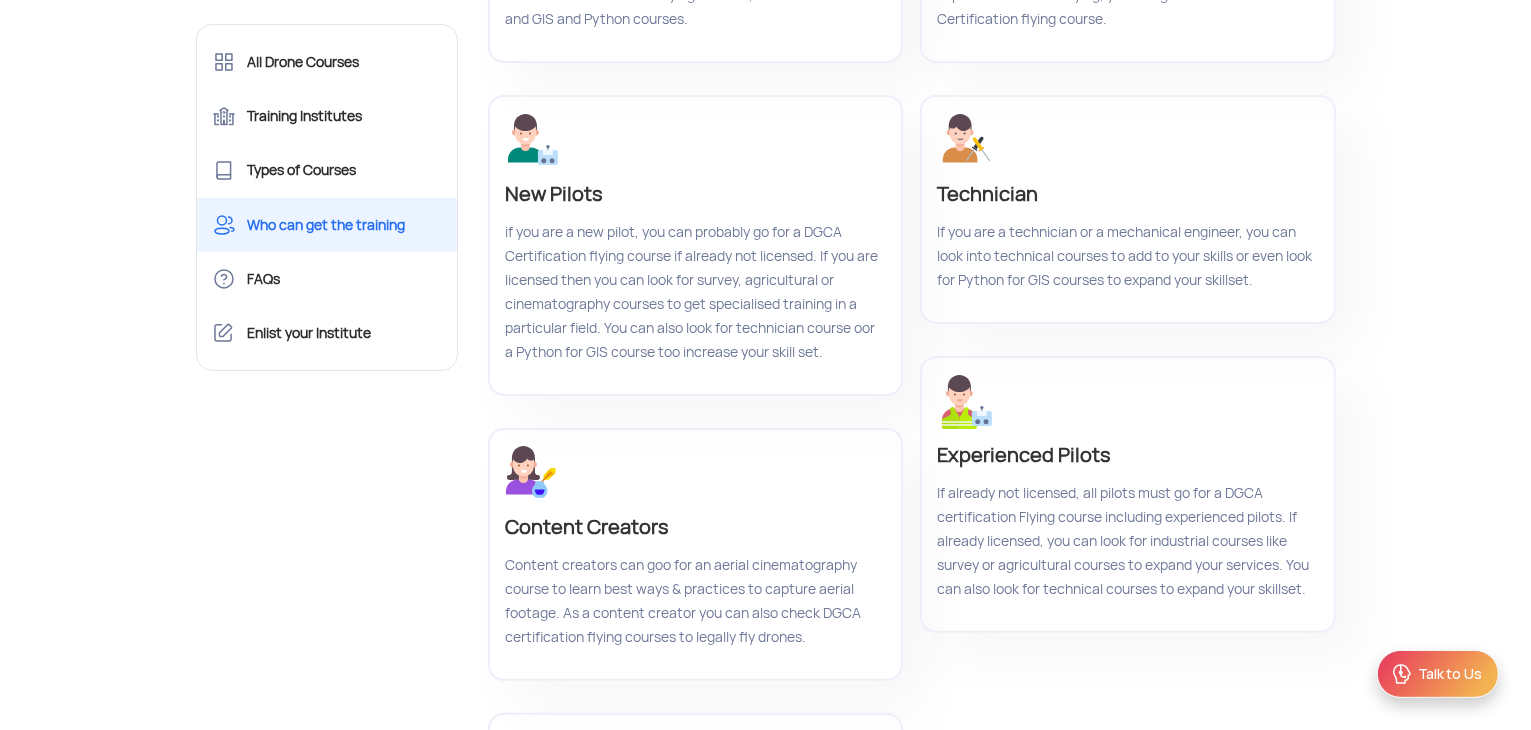 click on "If you are a technician or a mechanical engineer, you can look into technical courses to add to your skills or even look for Python for GIS courses to expand your skillset." 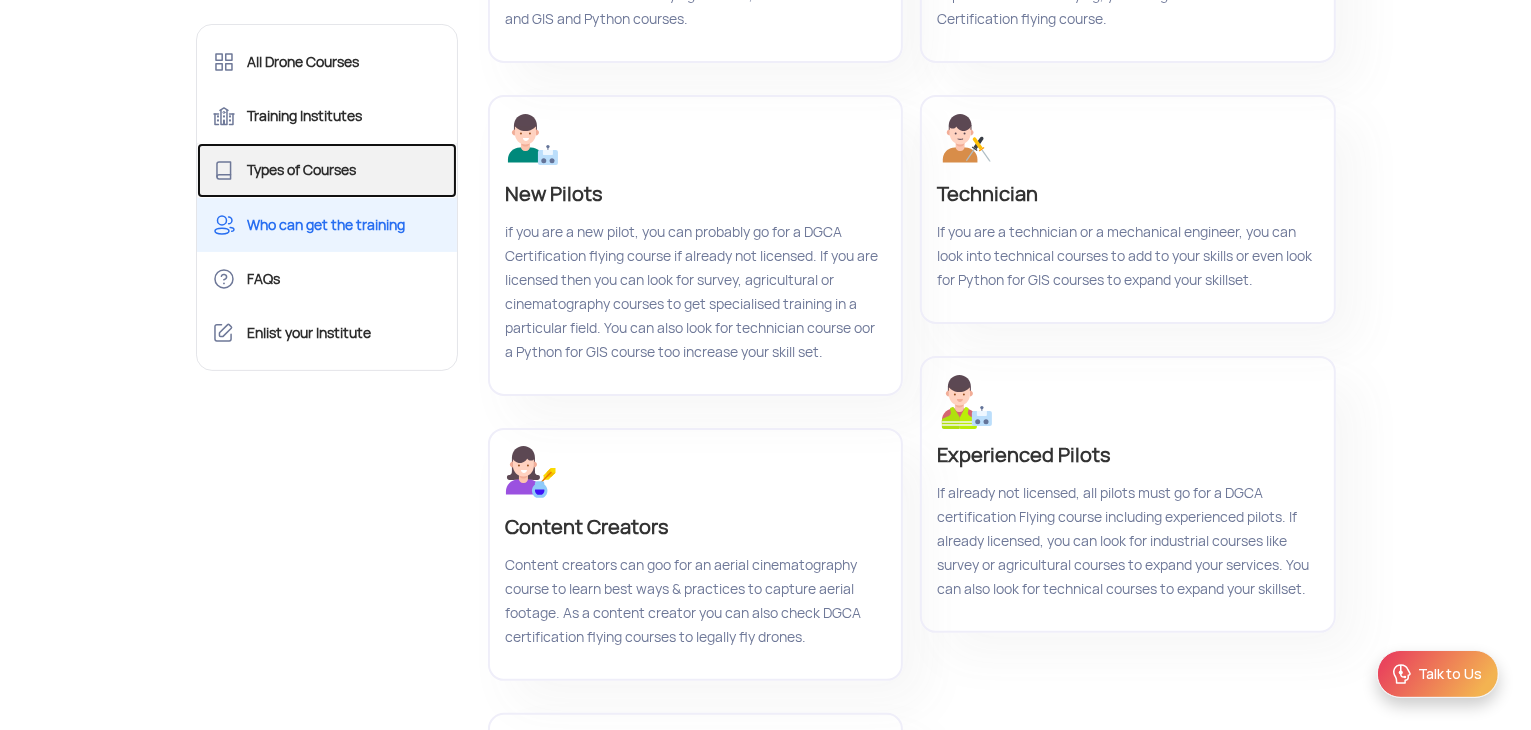 click on "Types of Courses" 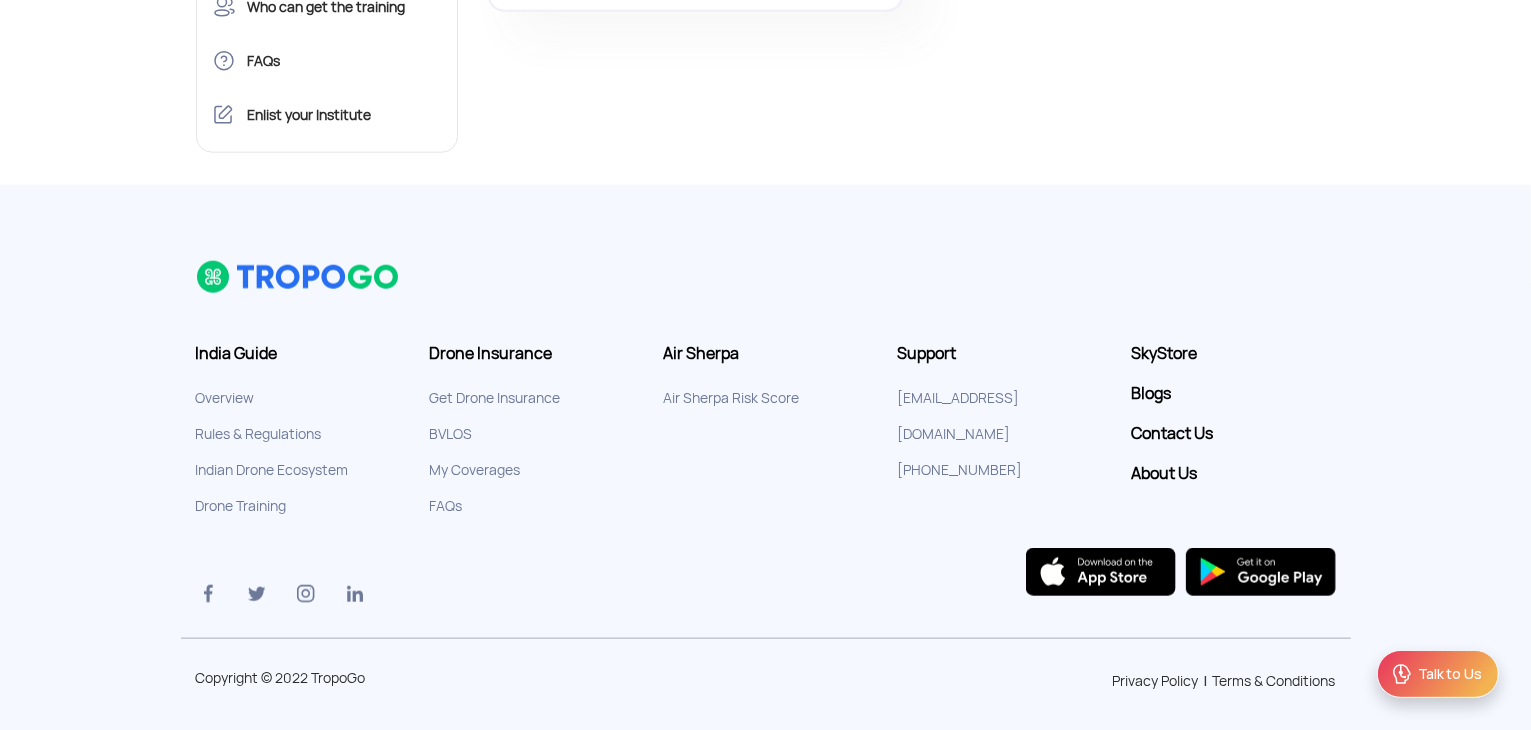 scroll, scrollTop: 2267, scrollLeft: 0, axis: vertical 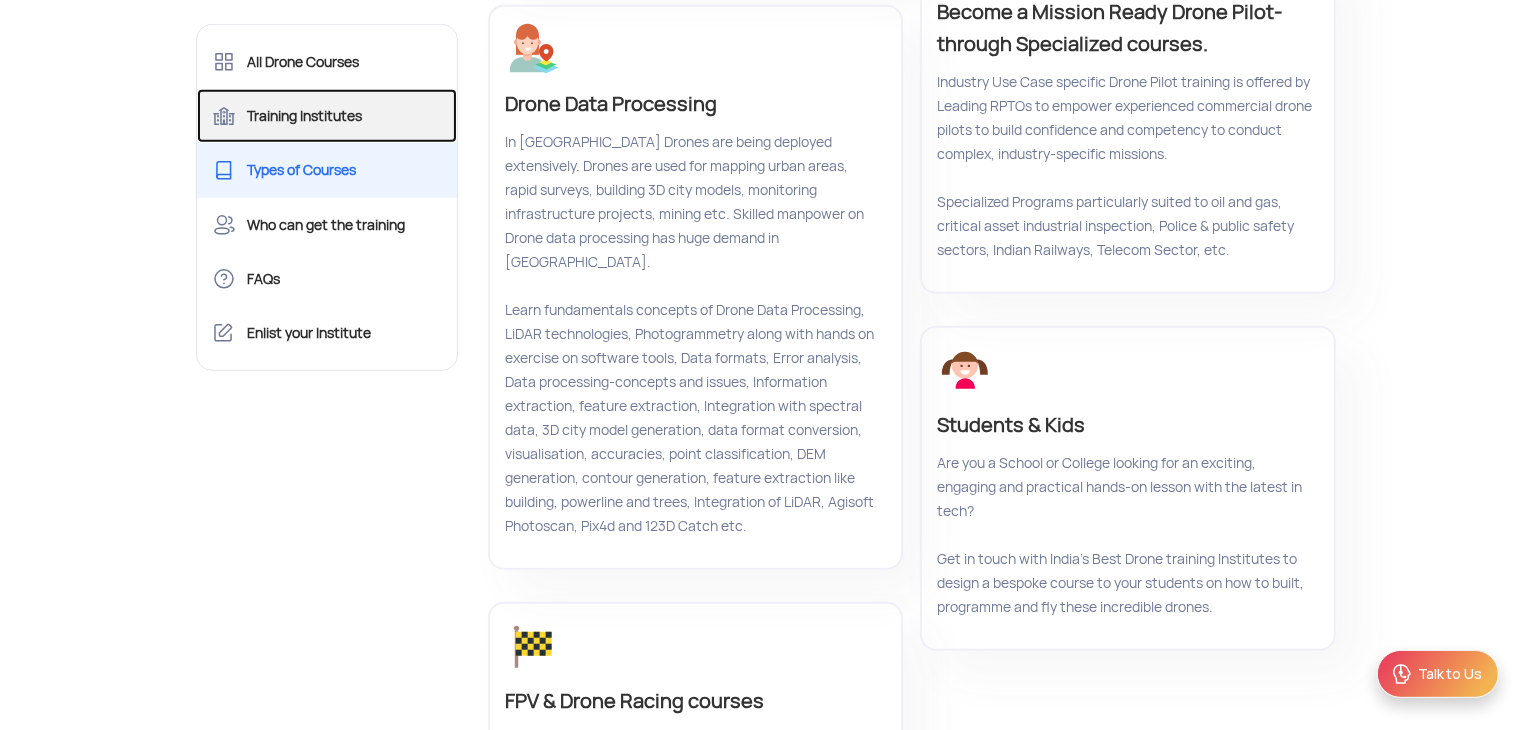 click on "Training Institutes" 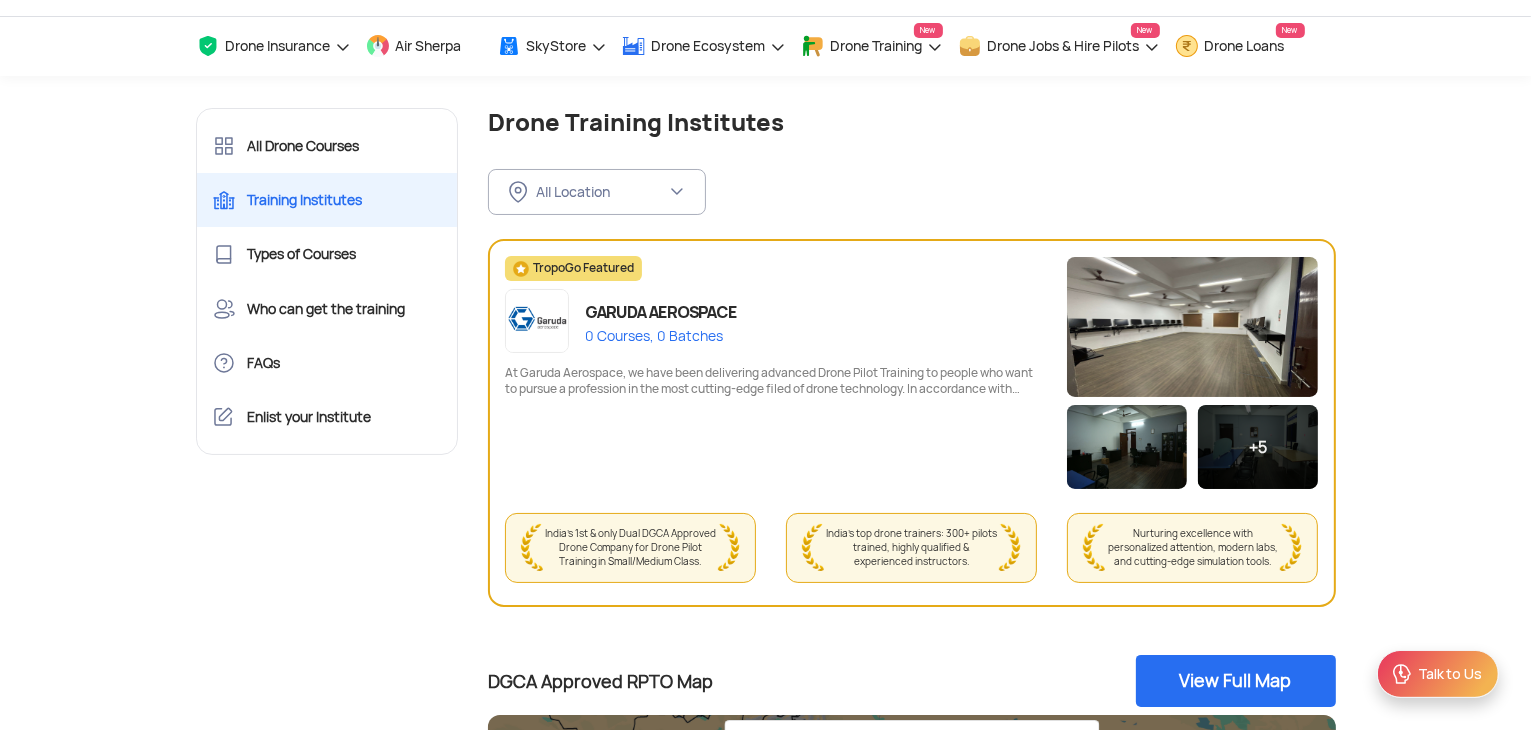 scroll, scrollTop: 100, scrollLeft: 0, axis: vertical 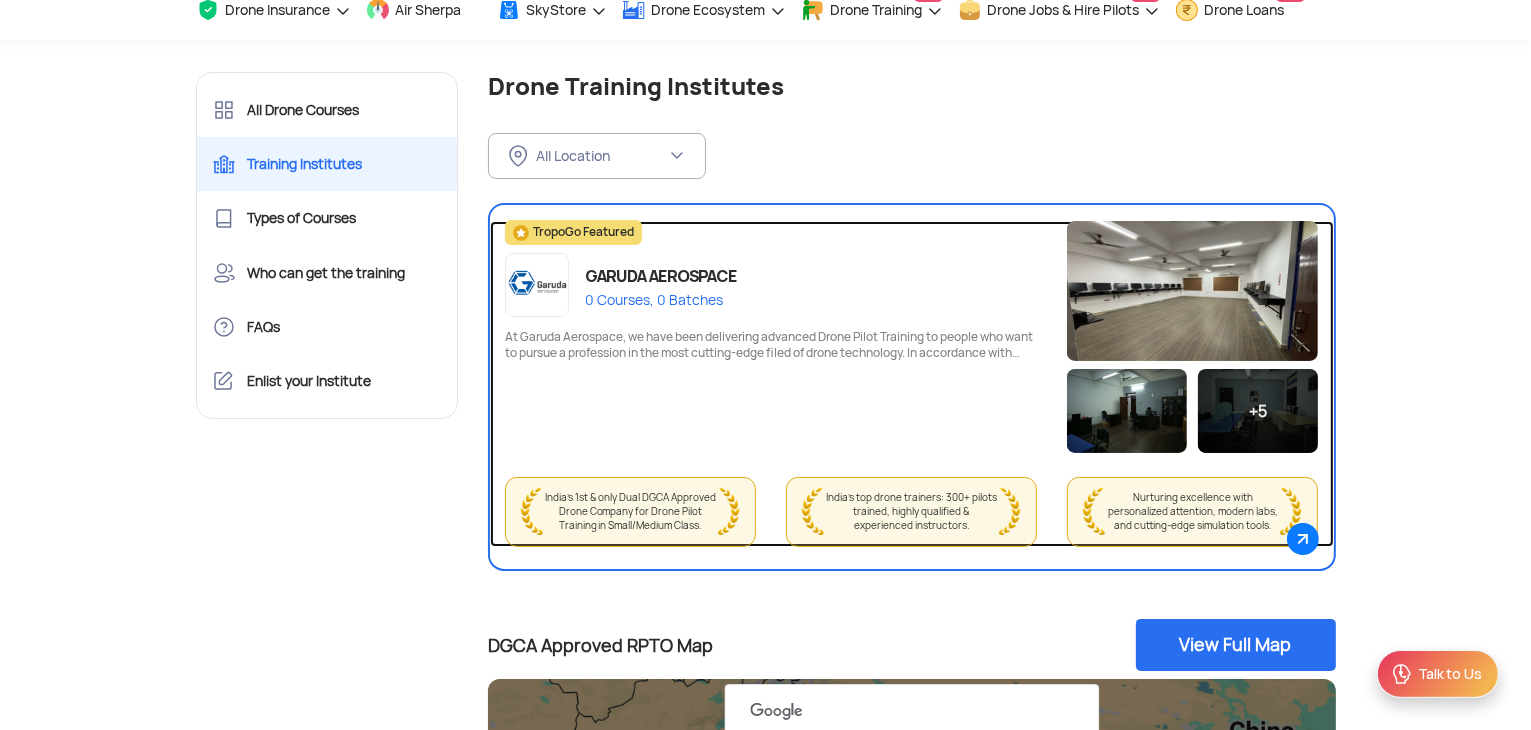 click on "GARUDA AEROSPACE   0 Courses, 0 Batches" 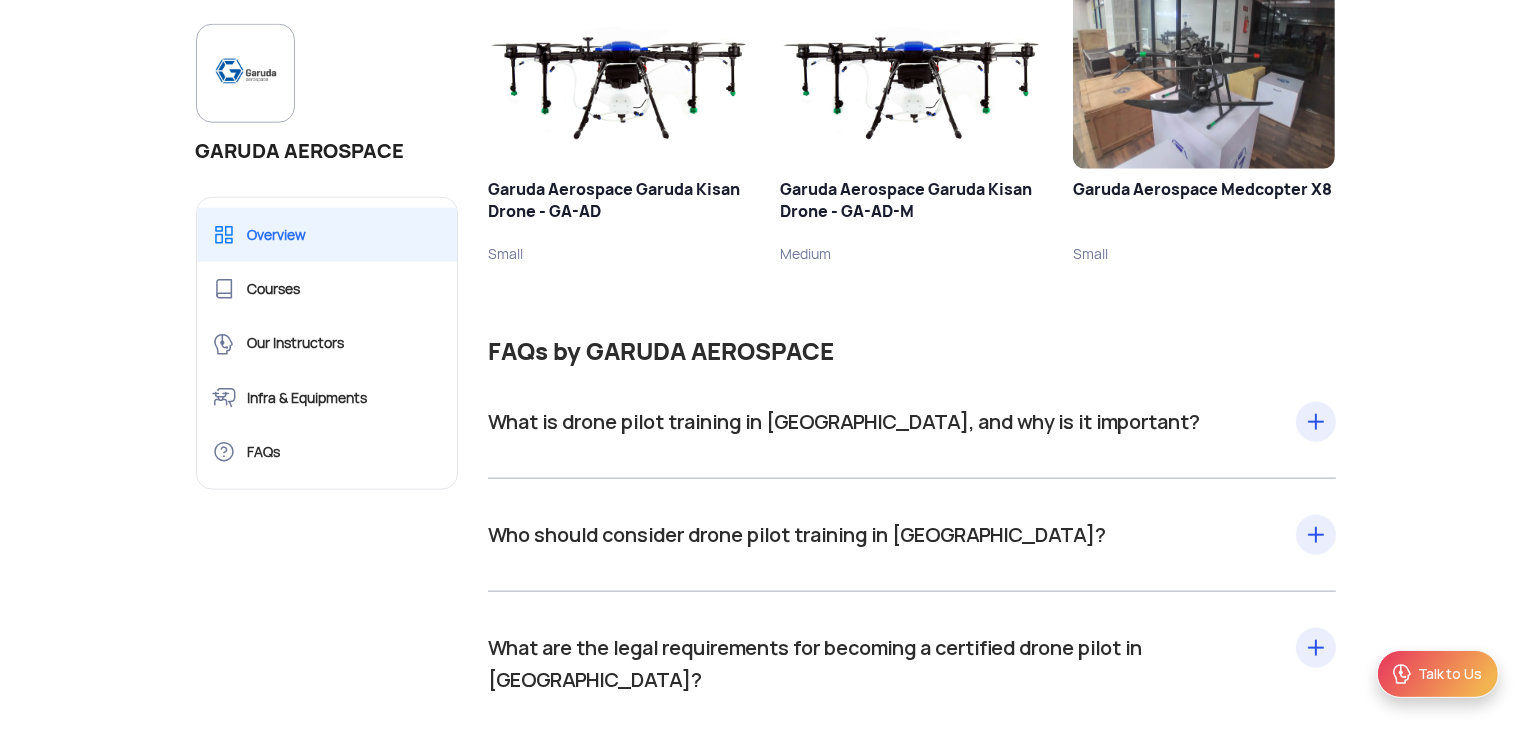 scroll, scrollTop: 2185, scrollLeft: 0, axis: vertical 